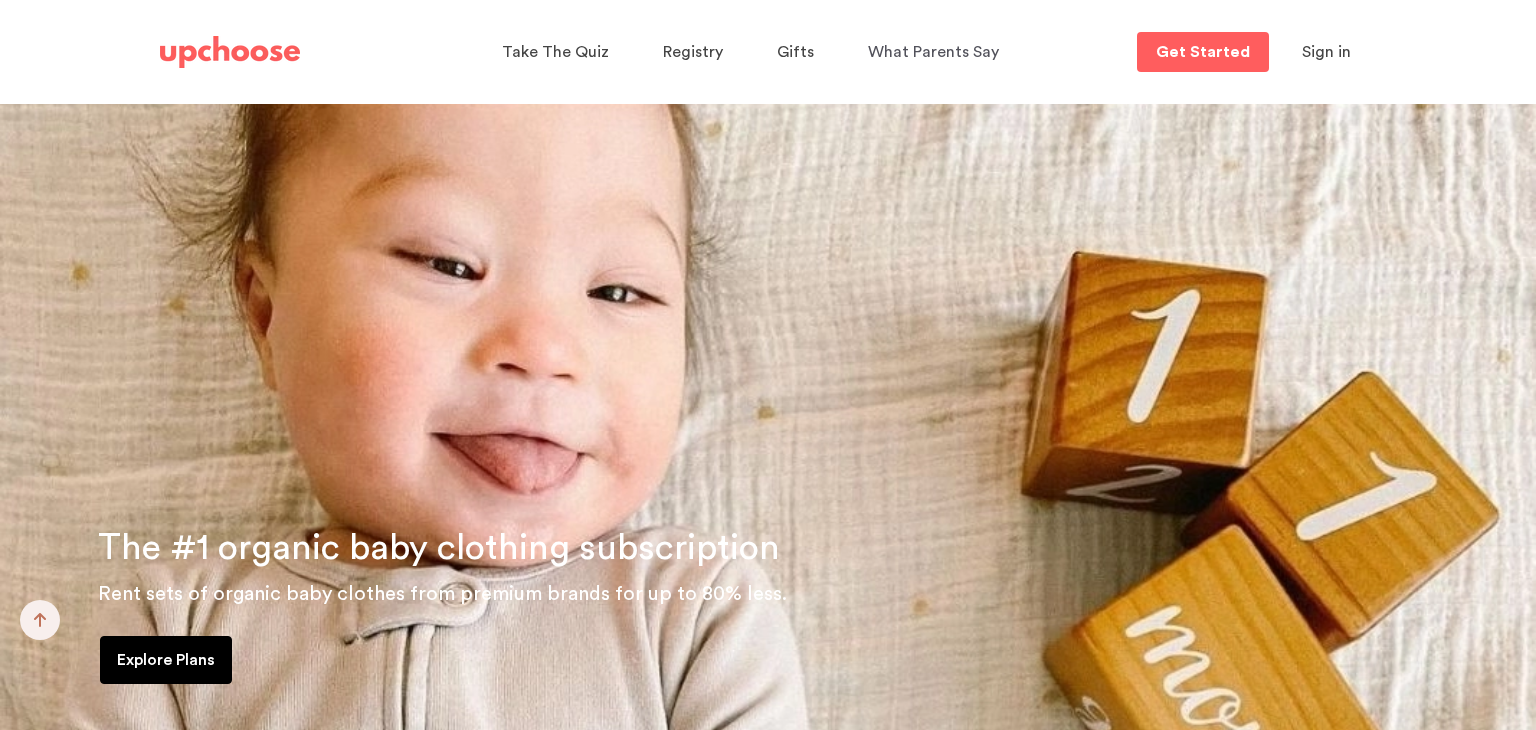 scroll, scrollTop: 1276, scrollLeft: 0, axis: vertical 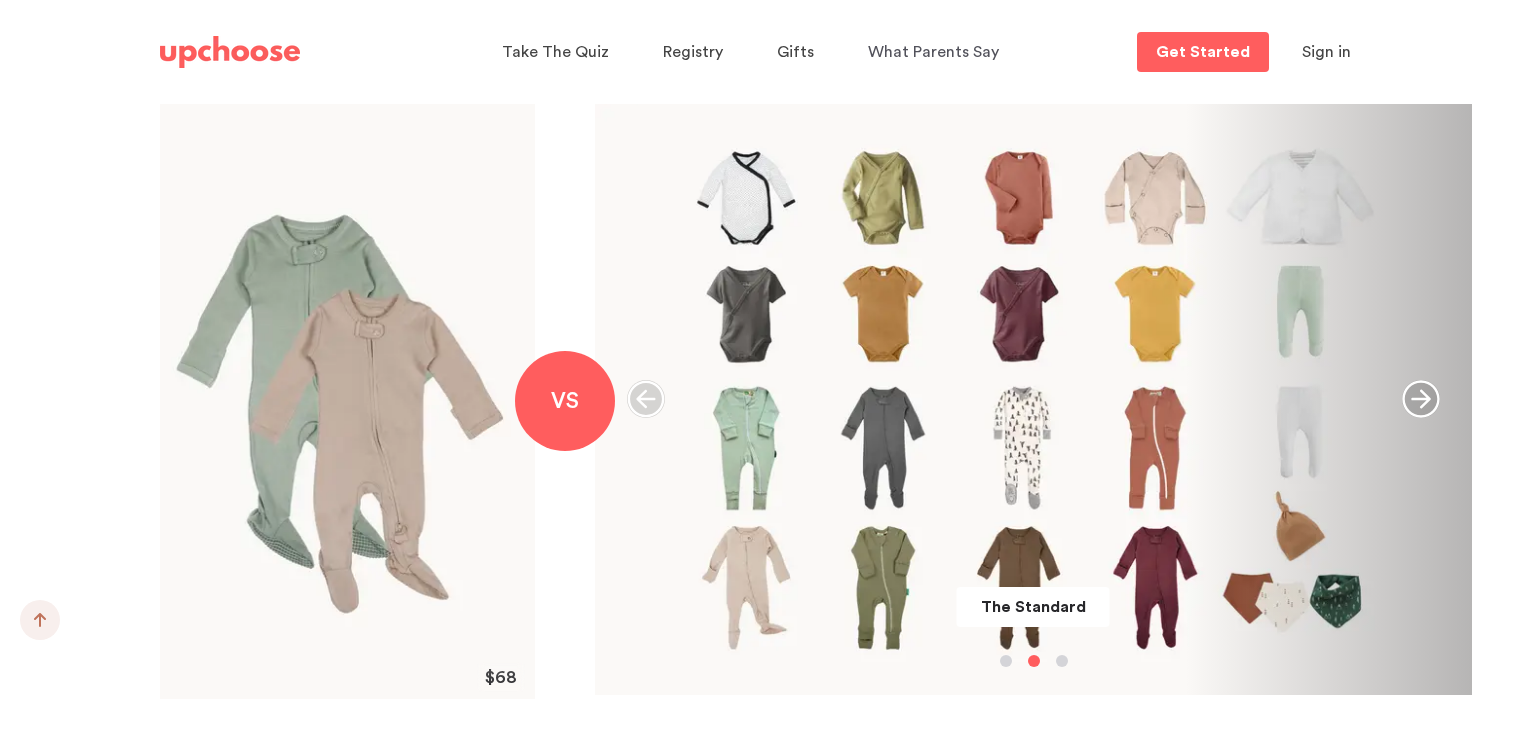 click at bounding box center [1421, 399] 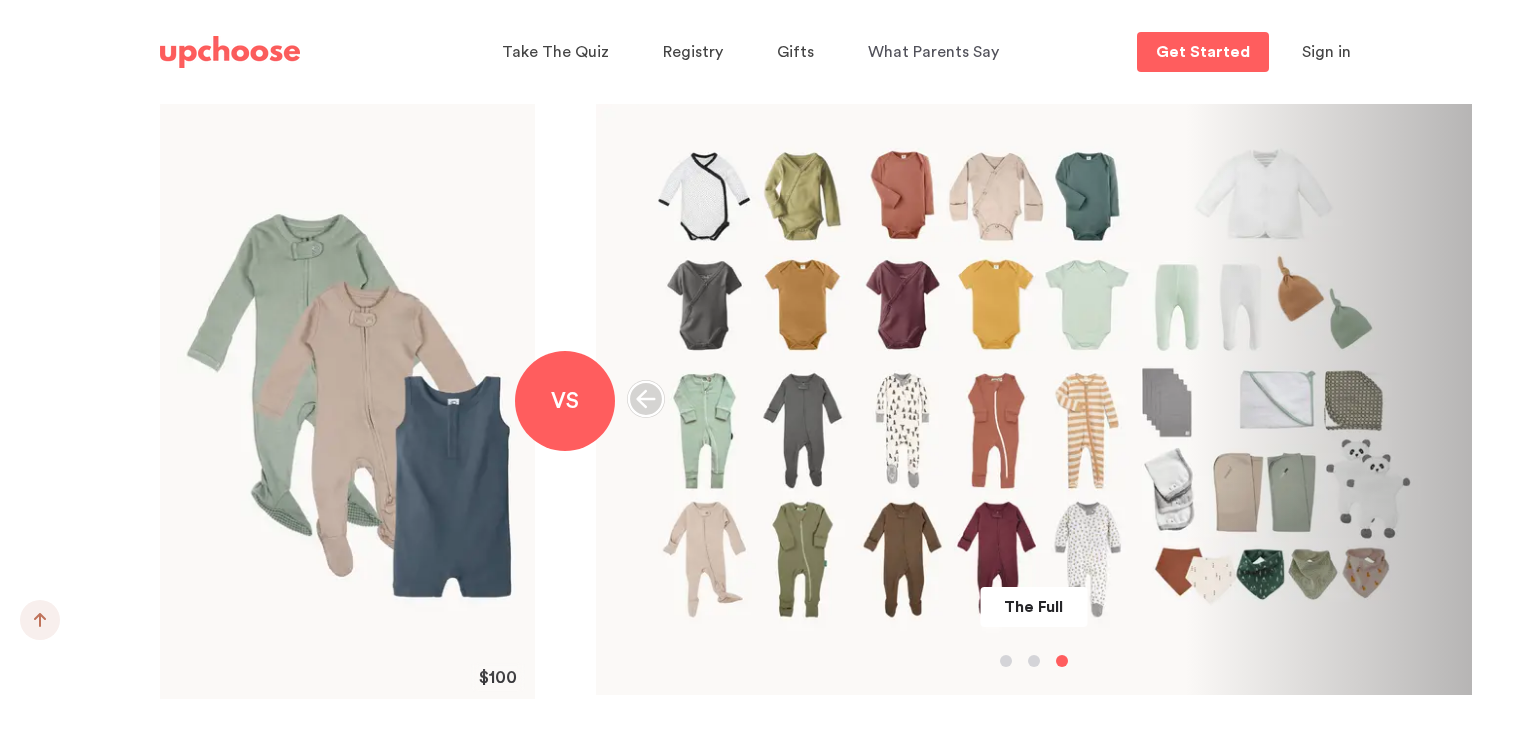 scroll, scrollTop: 0, scrollLeft: 0, axis: both 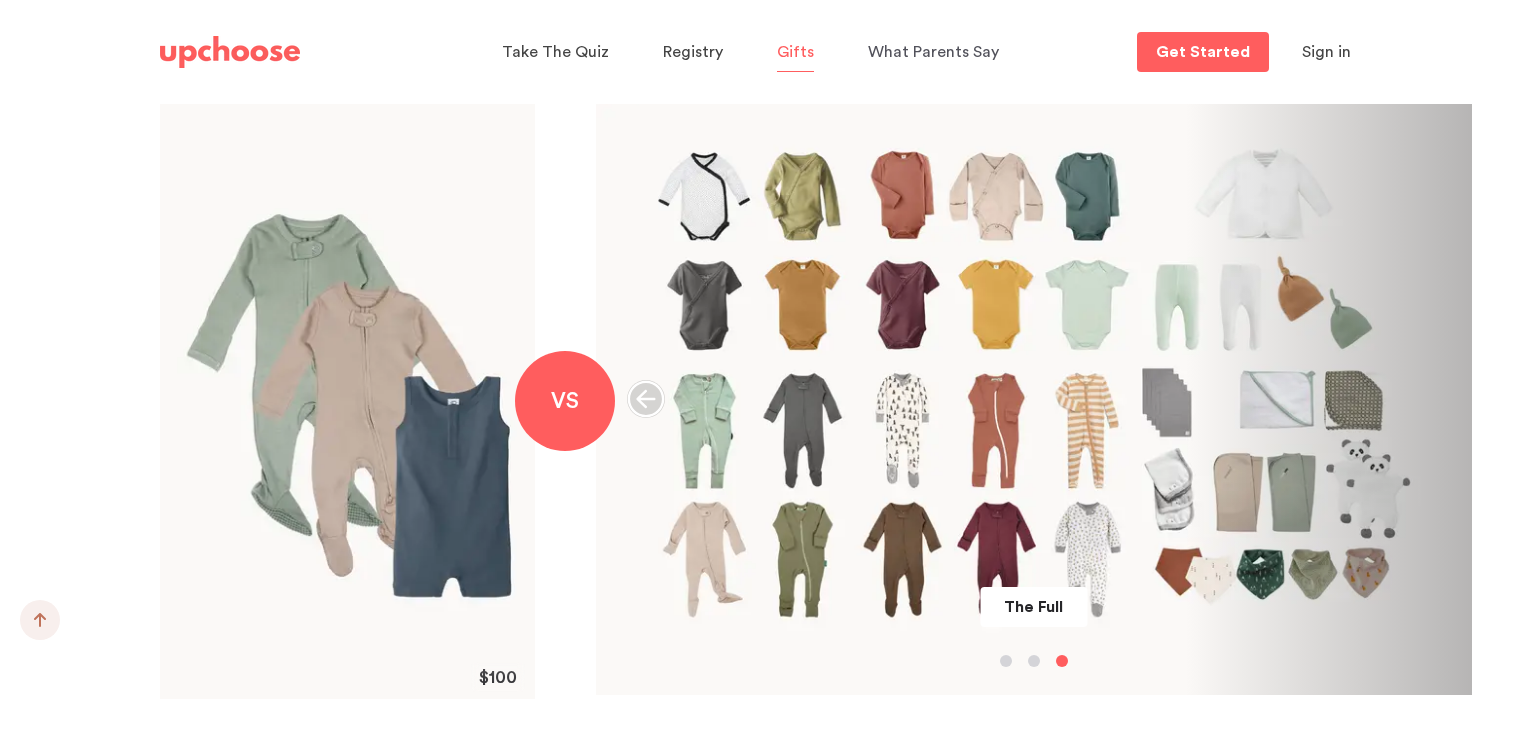 click on "Gifts" at bounding box center [795, 52] 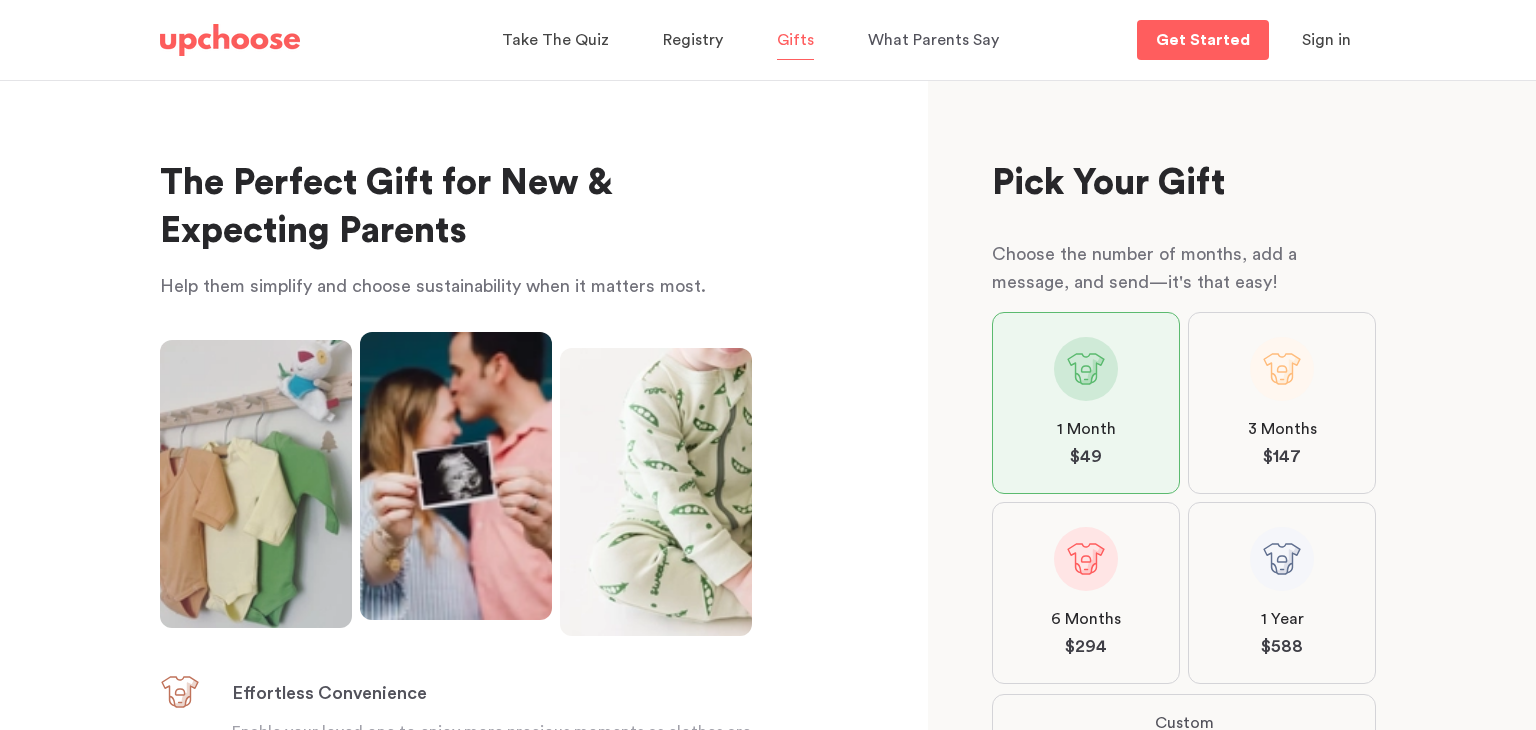 scroll, scrollTop: 0, scrollLeft: 0, axis: both 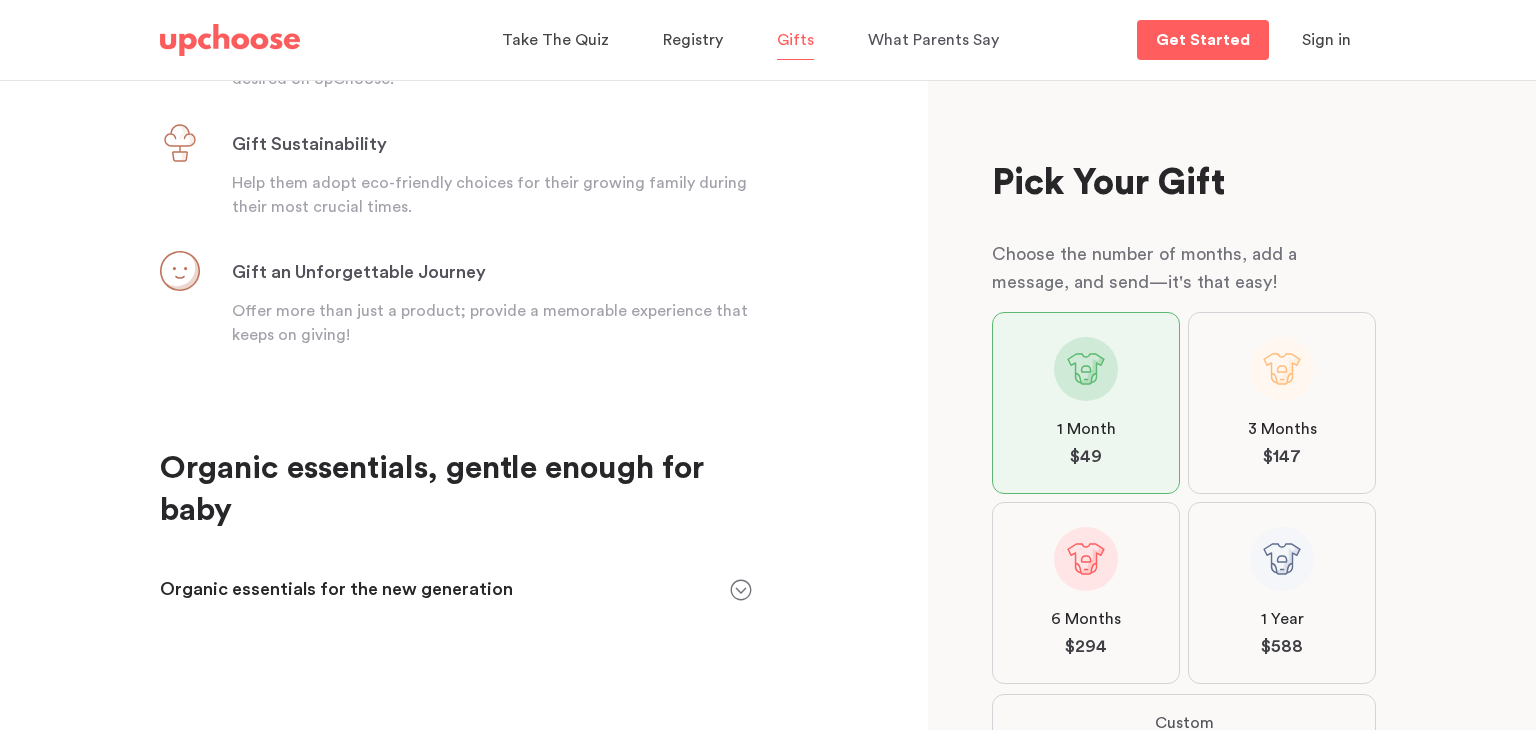 click on "6 Months" at bounding box center [1086, 619] 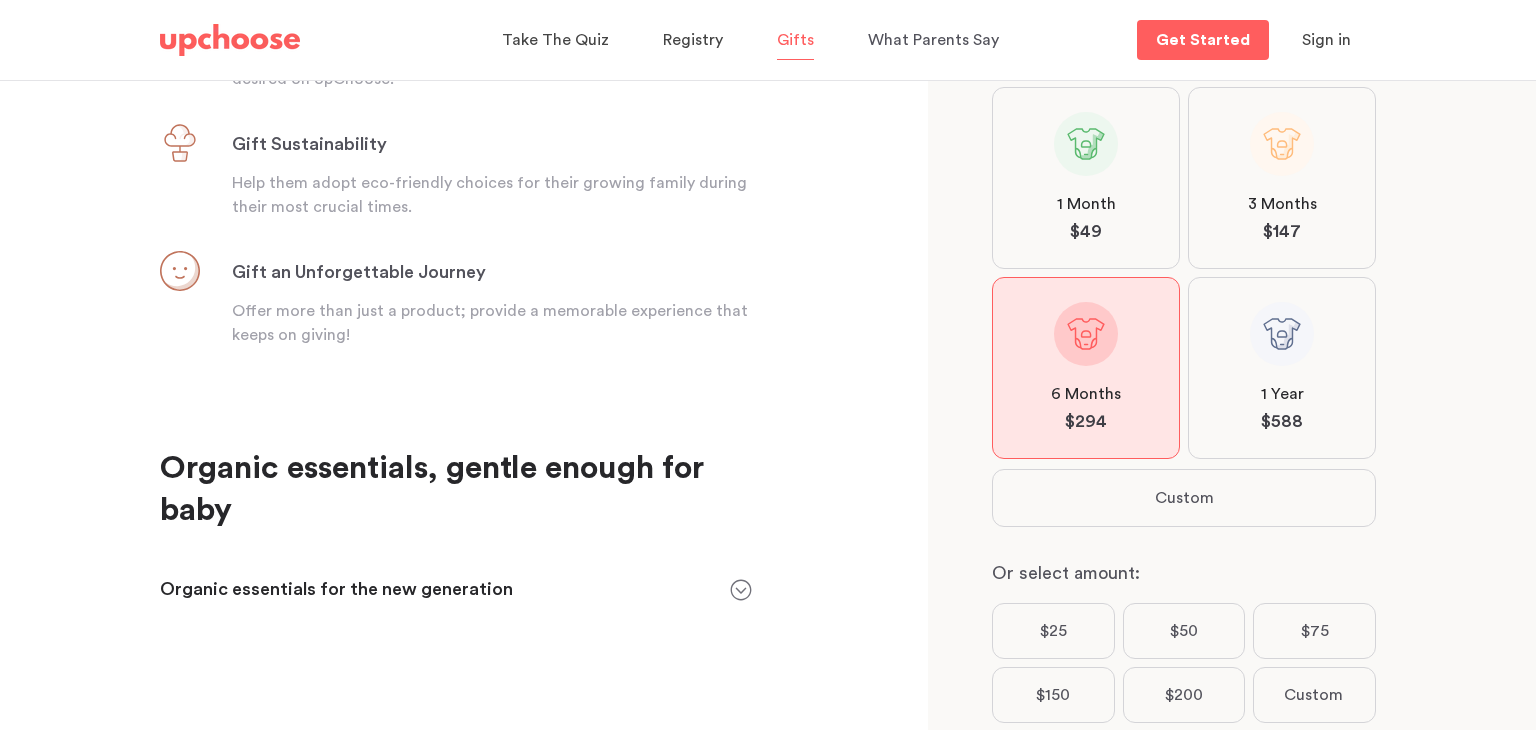 scroll, scrollTop: 408, scrollLeft: 0, axis: vertical 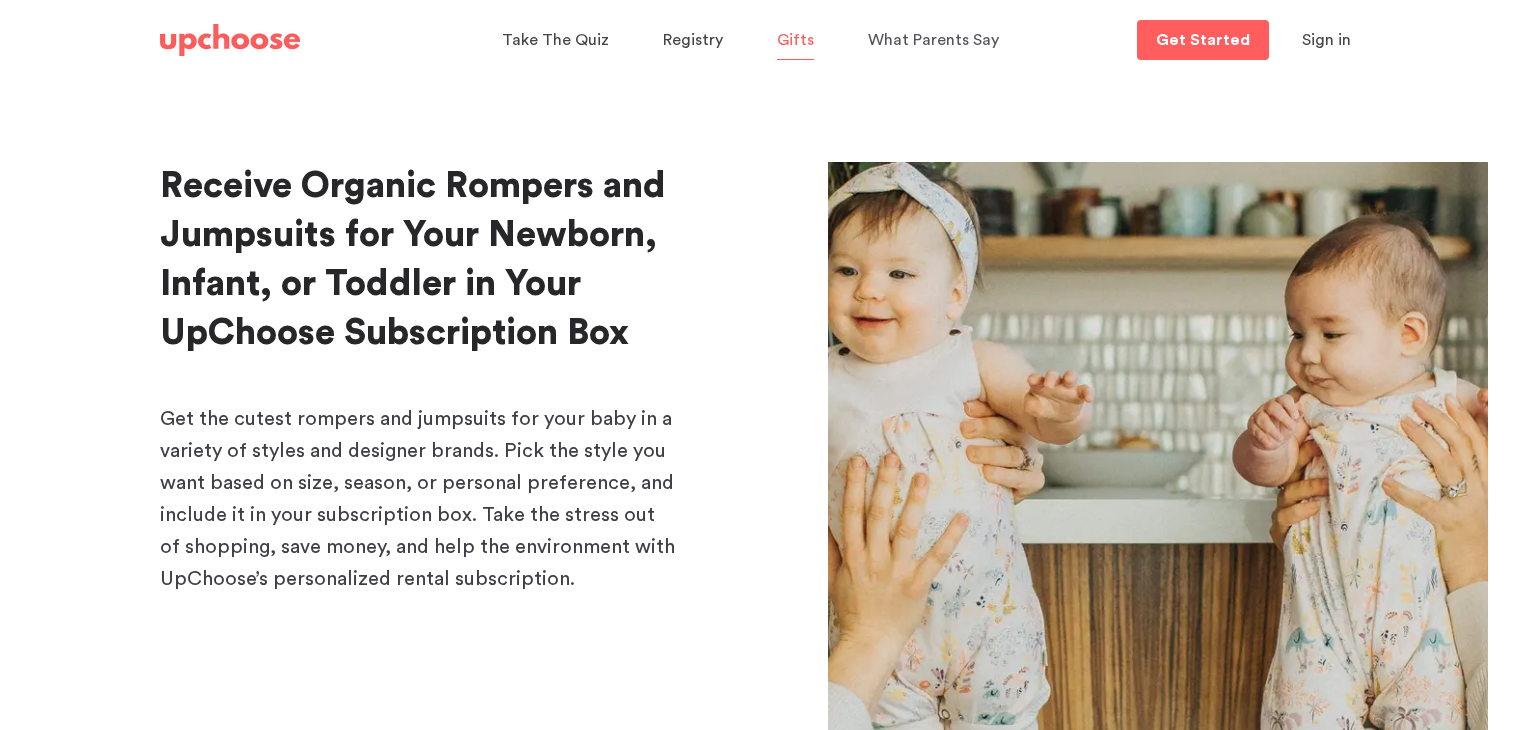 click on "Gifts" at bounding box center (795, 40) 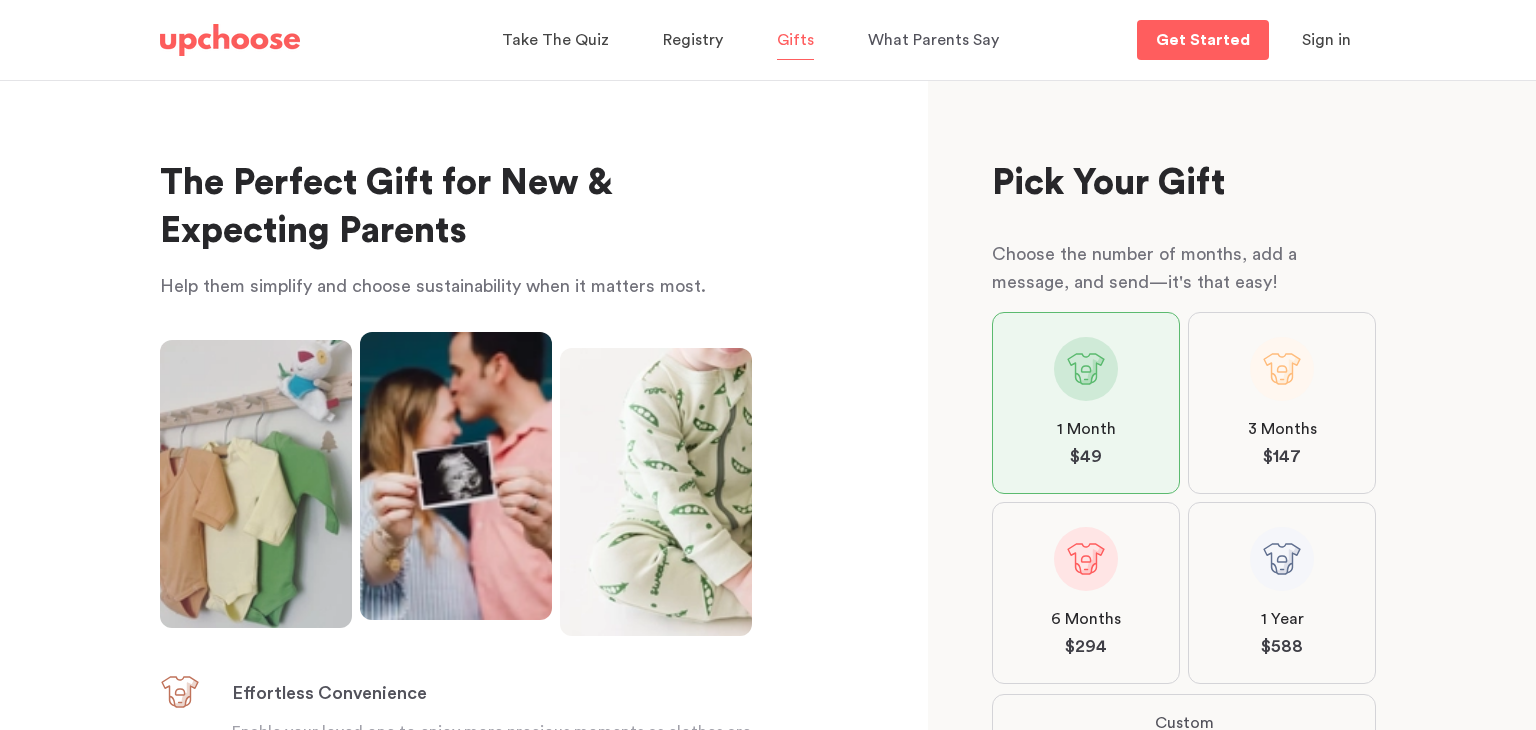 scroll, scrollTop: 0, scrollLeft: 0, axis: both 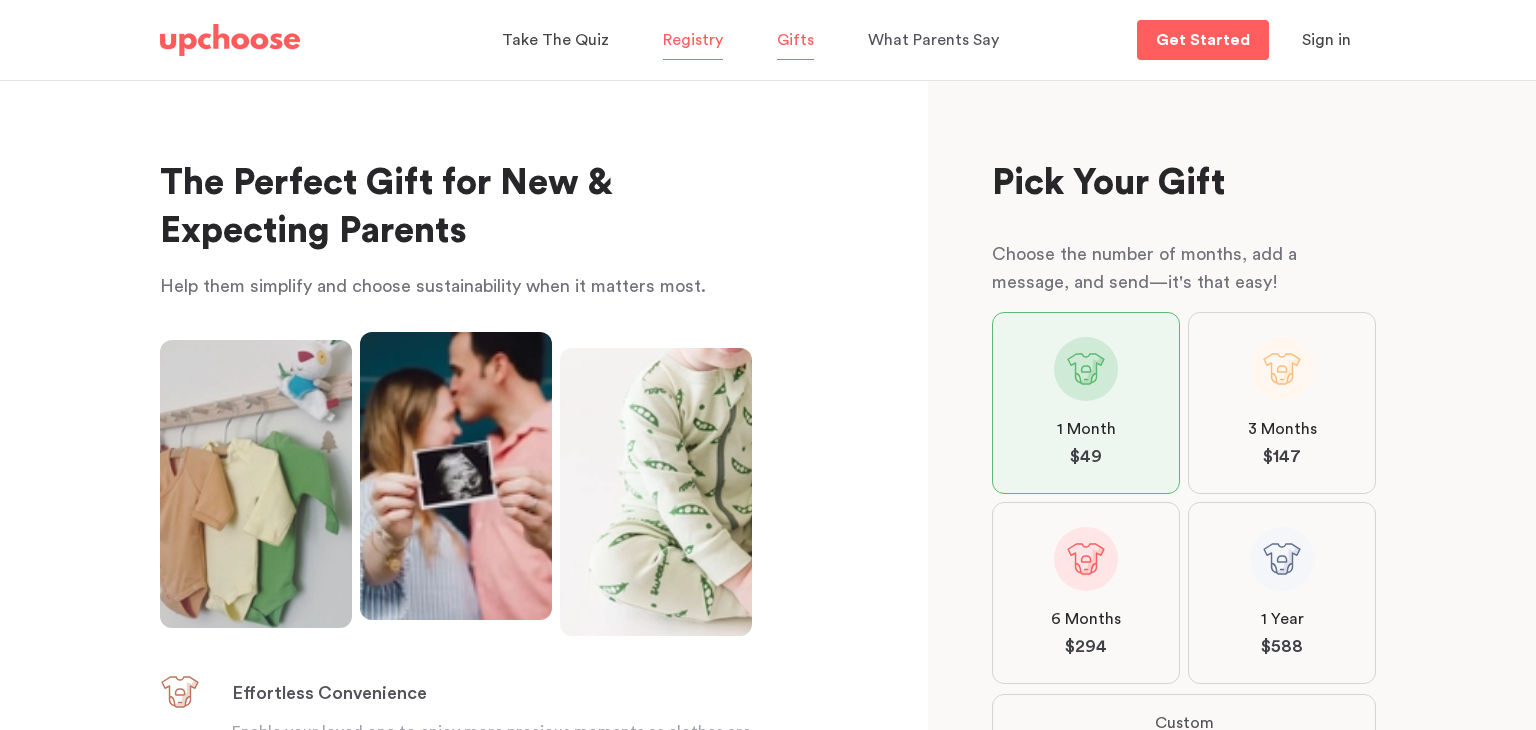 click on "Registry" at bounding box center [693, 40] 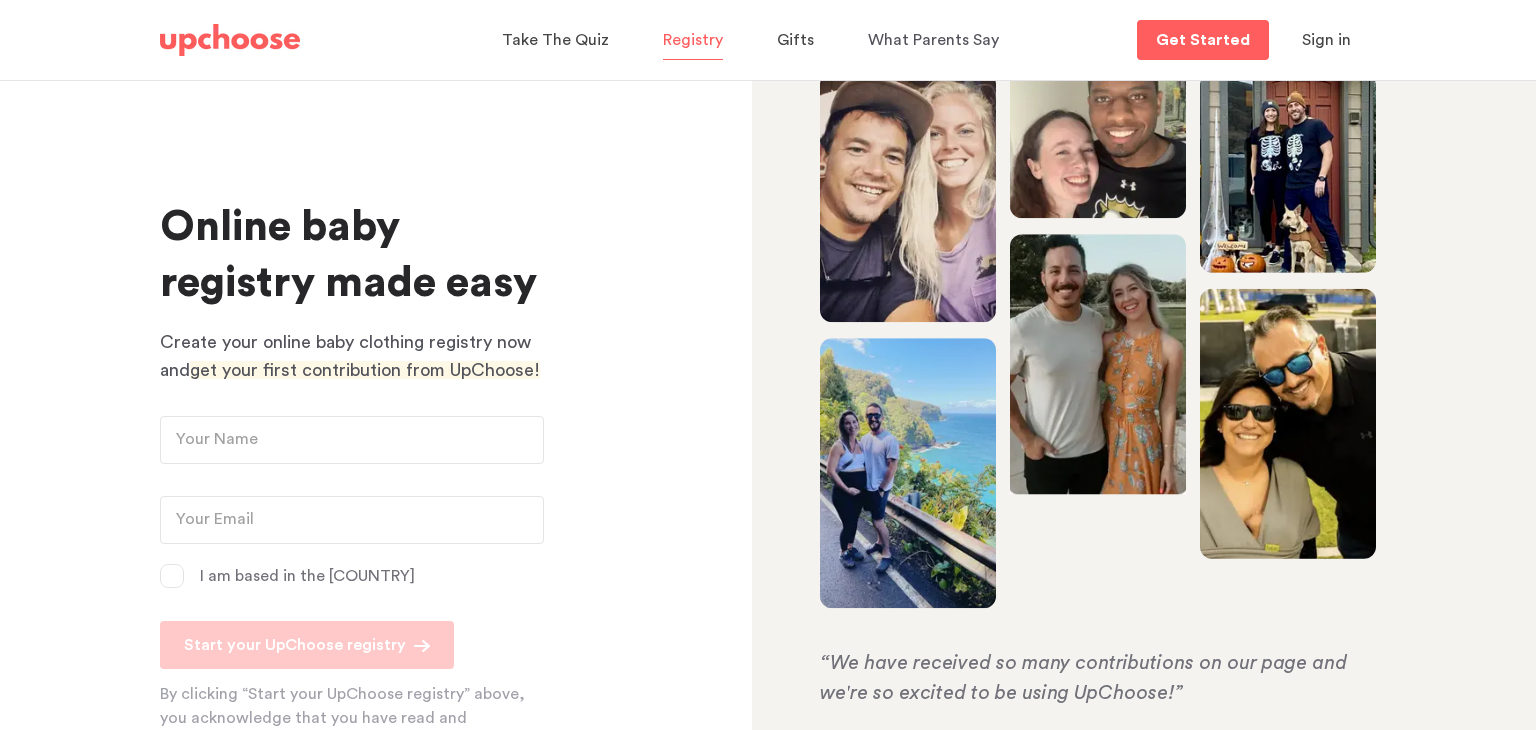 scroll, scrollTop: 0, scrollLeft: 0, axis: both 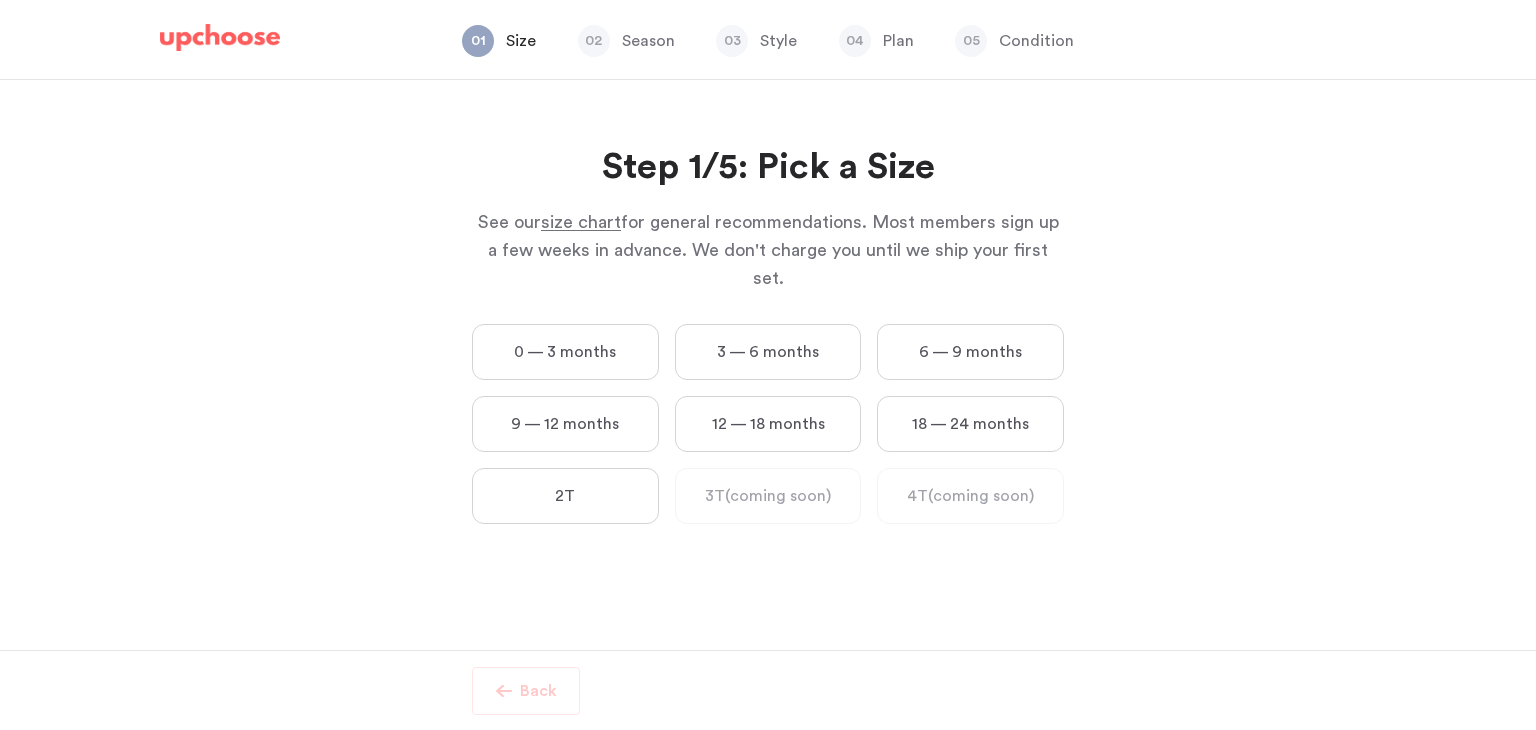 click on "6 — 9 months" at bounding box center [970, 352] 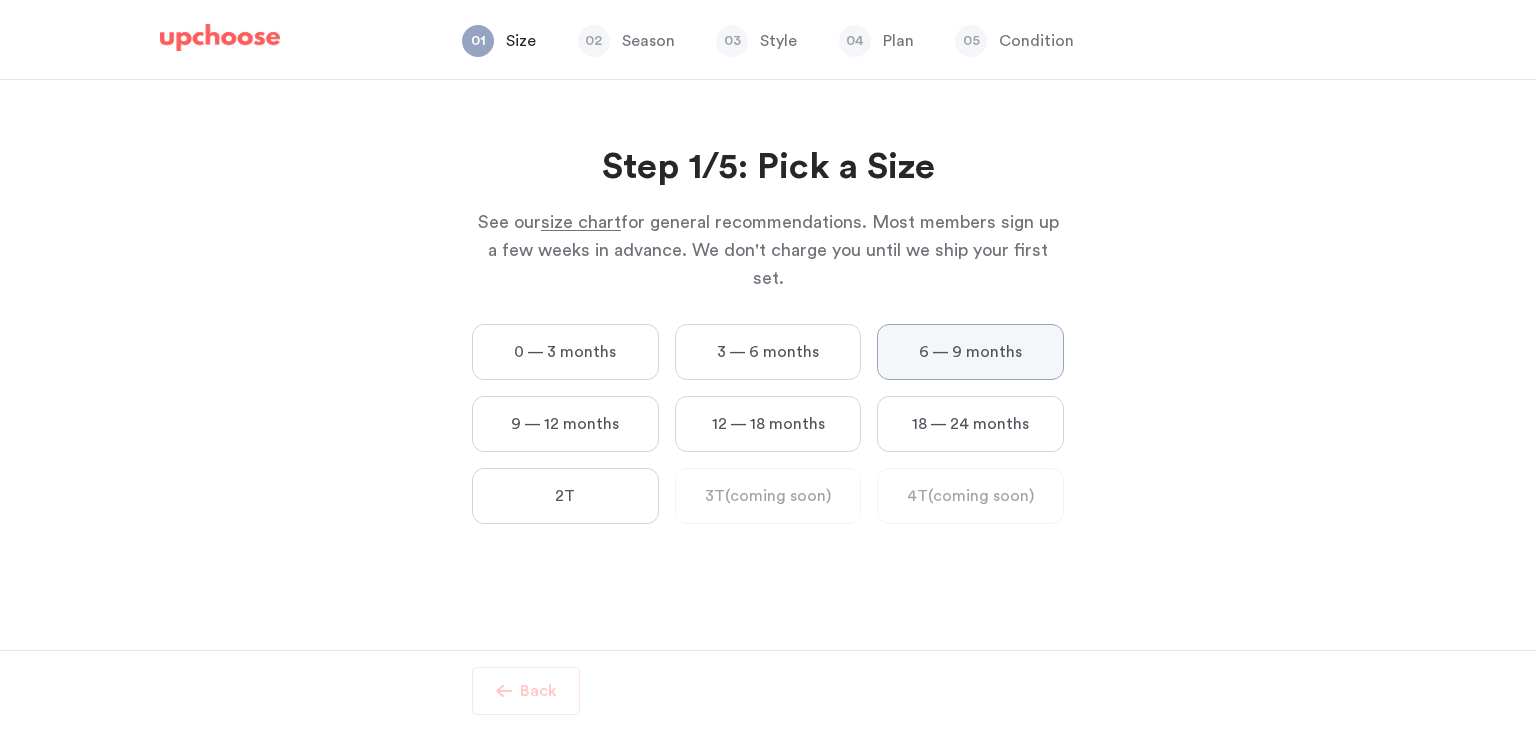 click on "6 — 9 months" at bounding box center [0, 0] 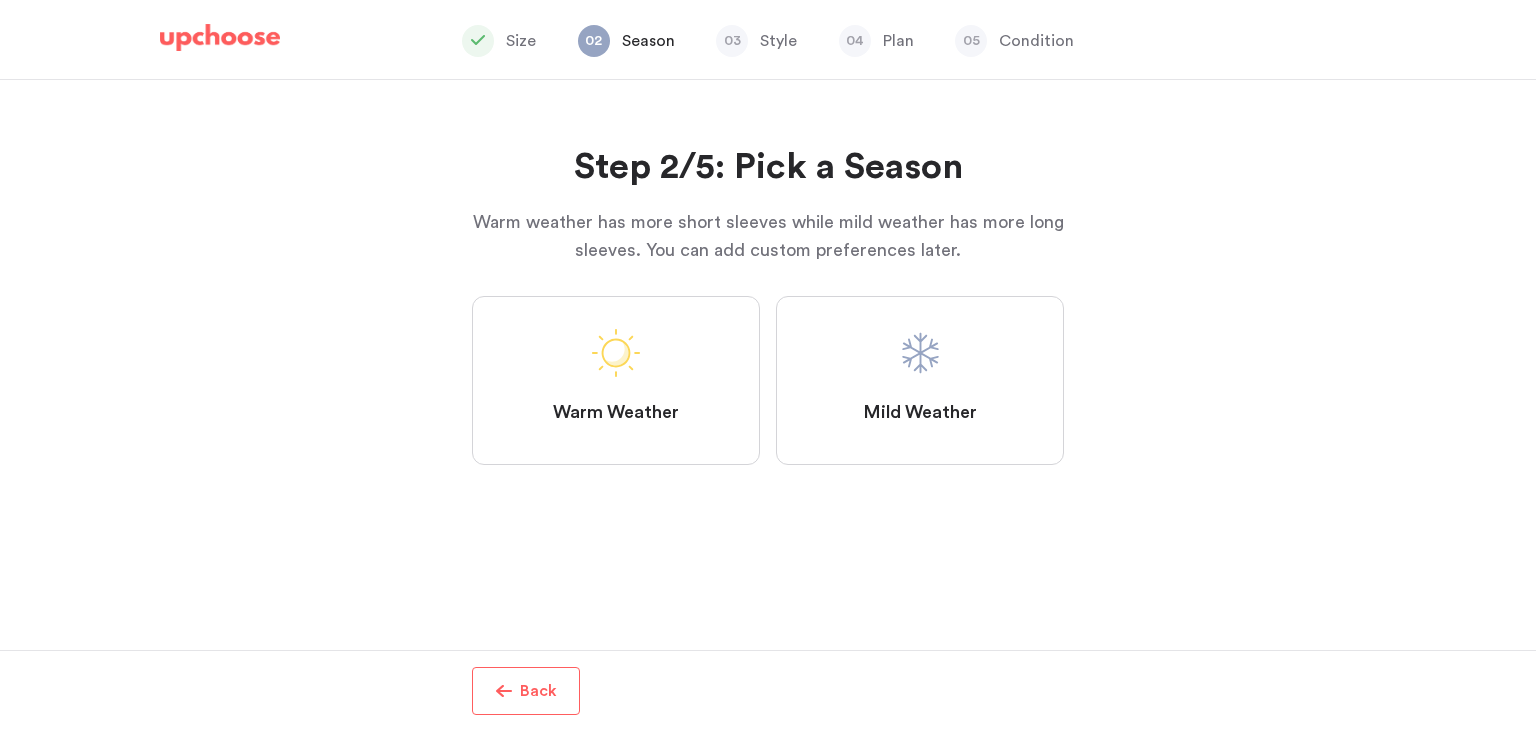 click on "Mild Weather" at bounding box center [920, 380] 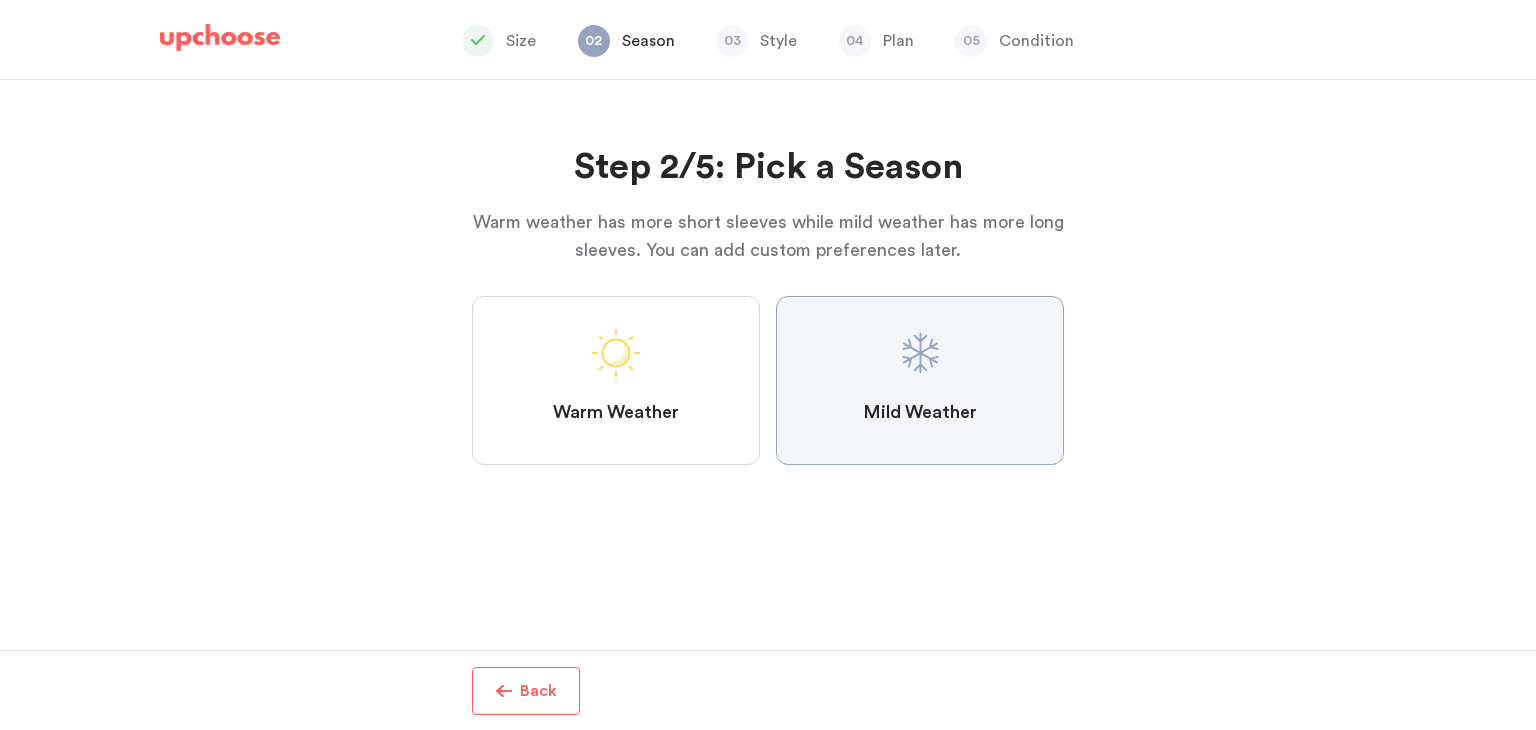 click on "Mild Weather" at bounding box center [0, 0] 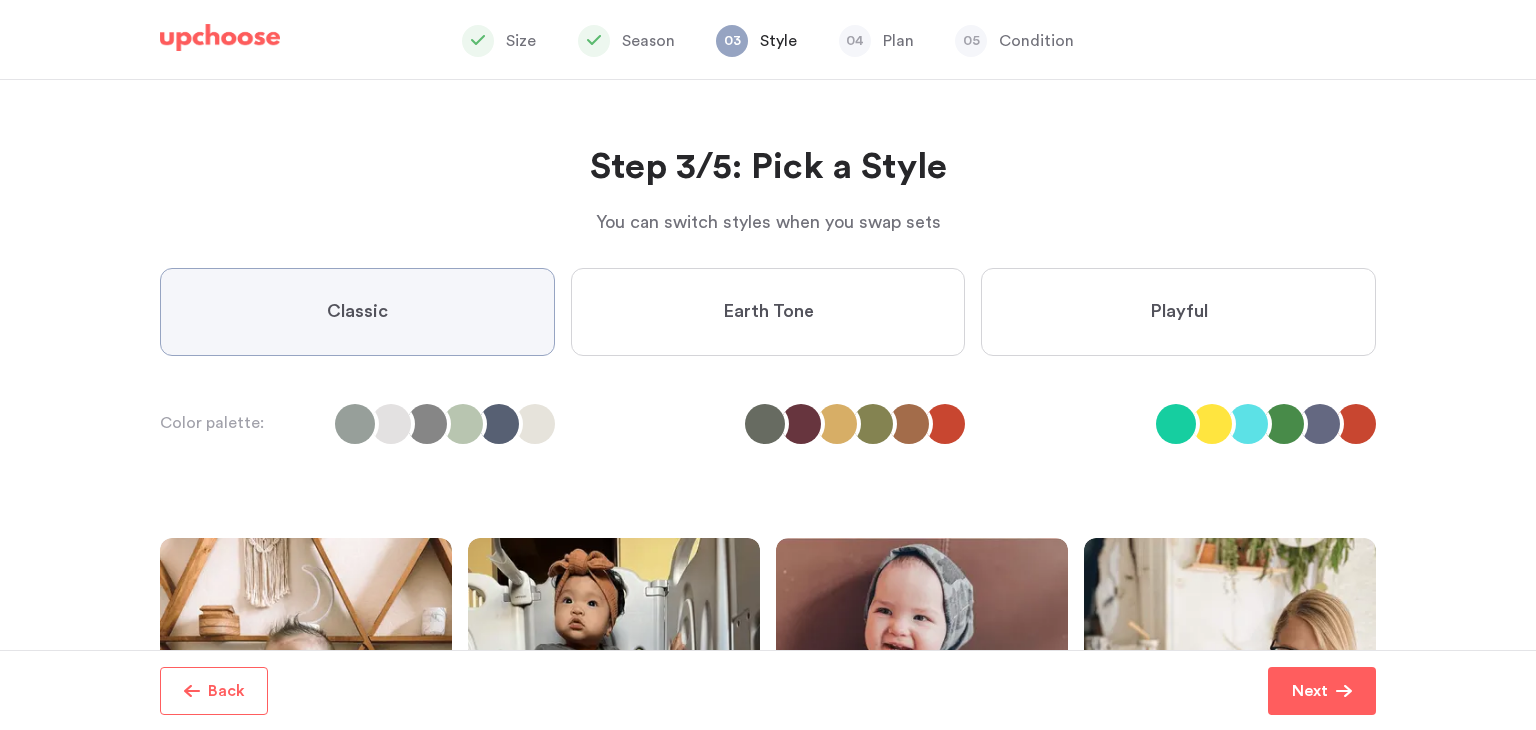 click on "Step 3/5: Pick a Style You can switch styles when you swap sets Step 3/5: Pick a Style You can switch styles when you swap sets Classic Earth Tone Playful Color palette: Preview styles Classic Earth Tone Playful Color palette: Back Select this style Next Next Finish Schedule a Delivery" at bounding box center [768, 365] 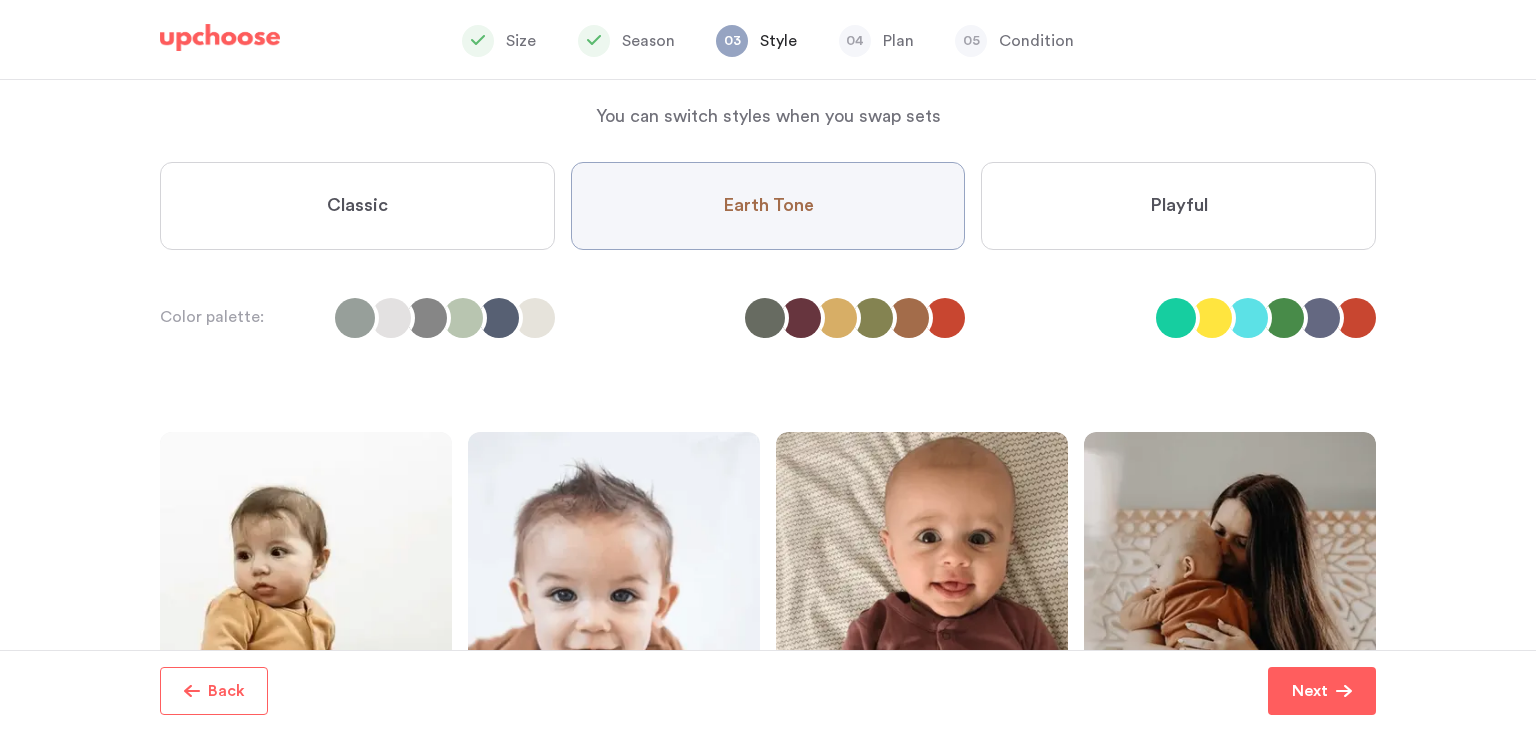 scroll, scrollTop: 105, scrollLeft: 0, axis: vertical 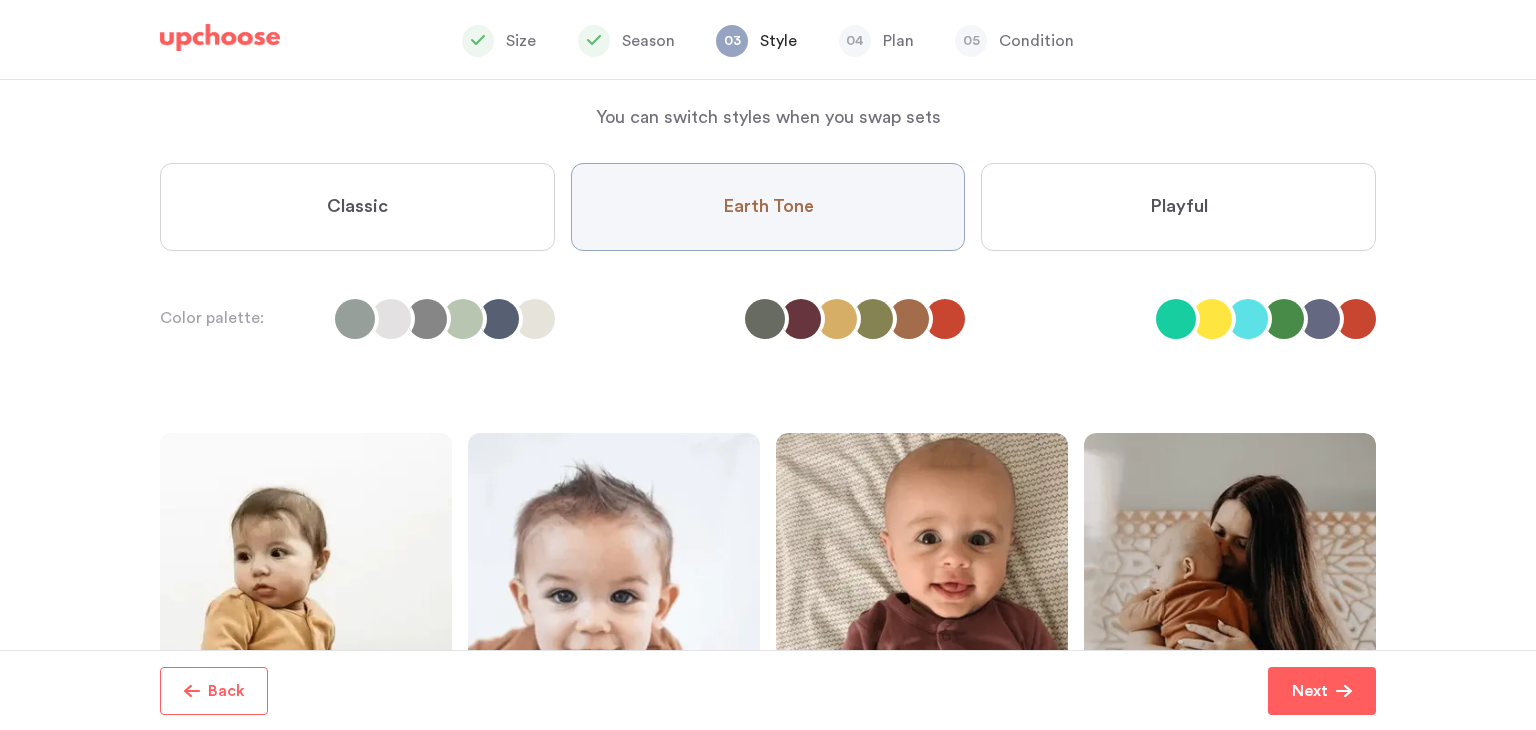 click on "Playful" at bounding box center [1178, 207] 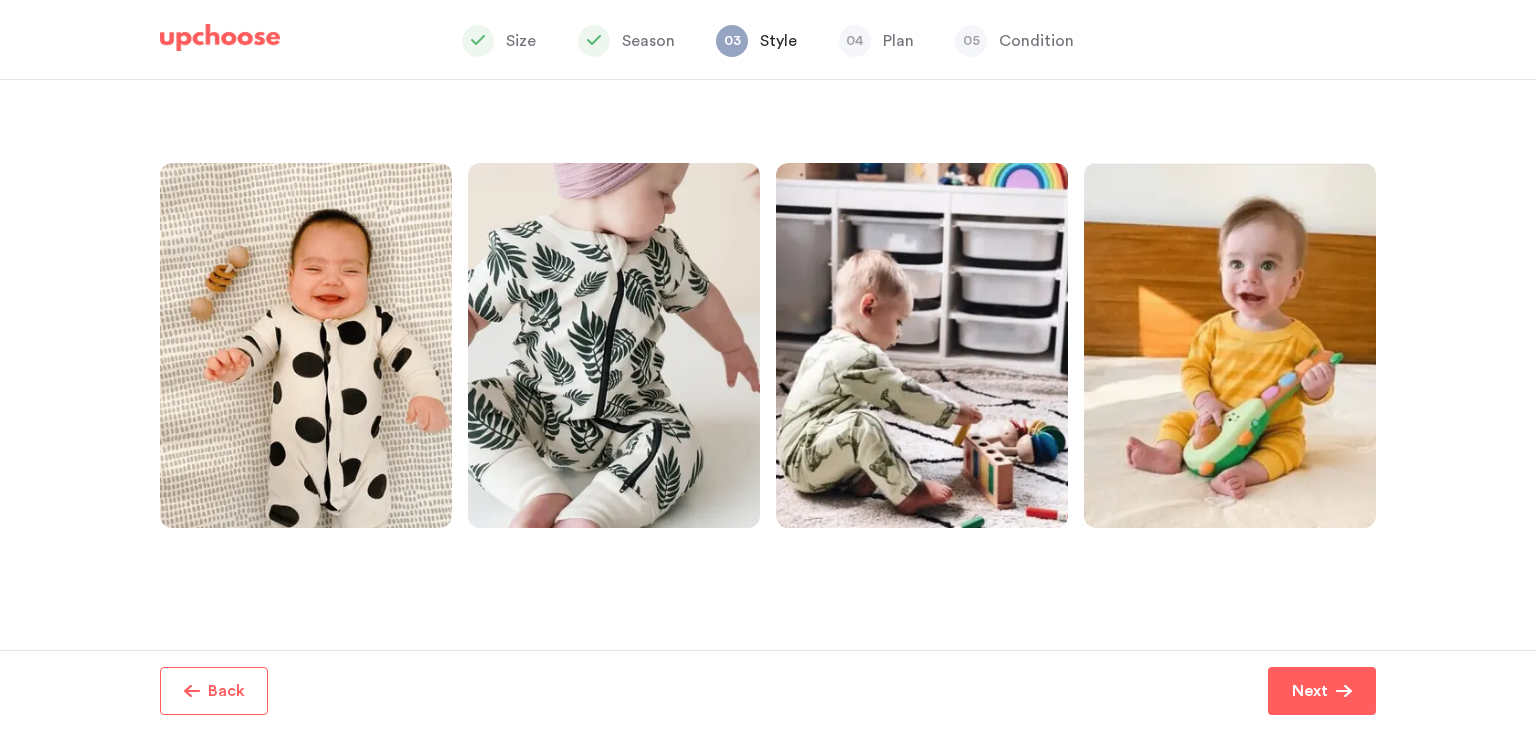 scroll, scrollTop: 425, scrollLeft: 0, axis: vertical 